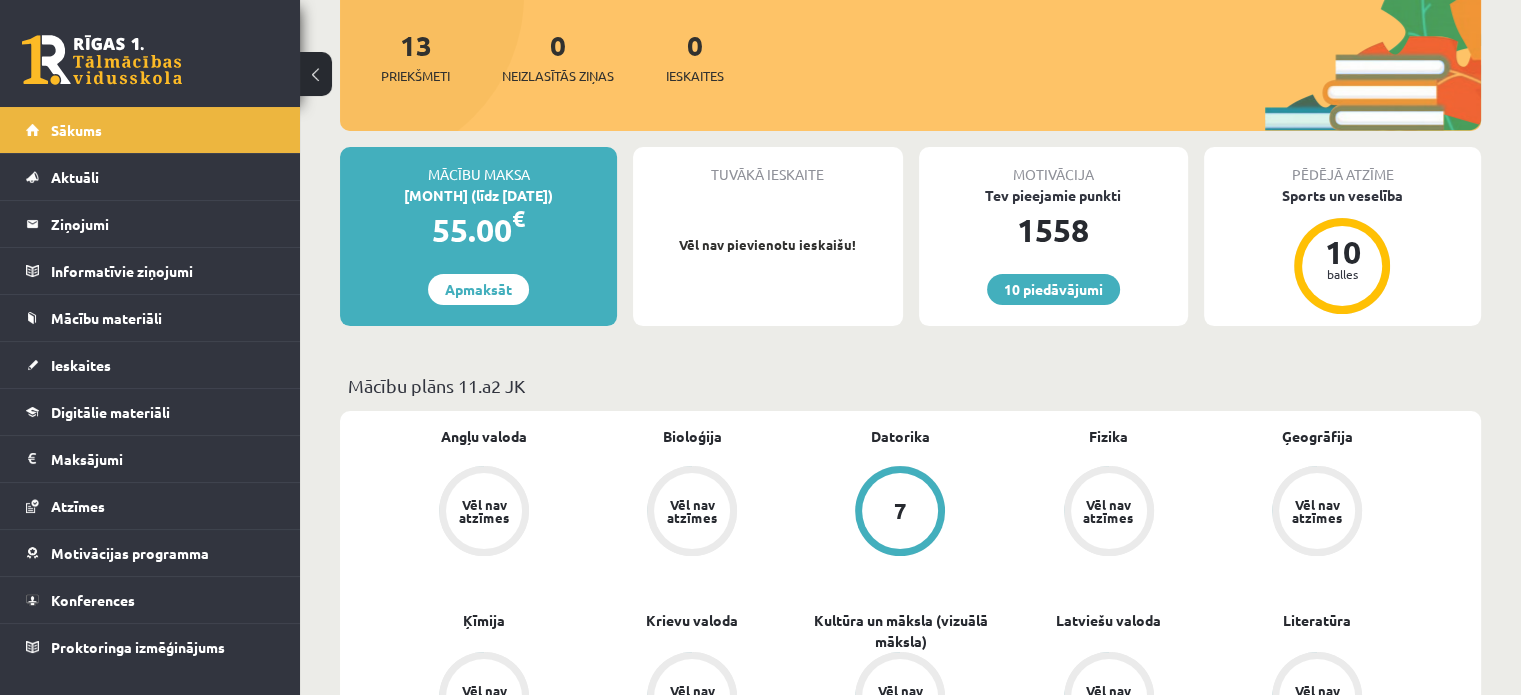 scroll, scrollTop: 0, scrollLeft: 0, axis: both 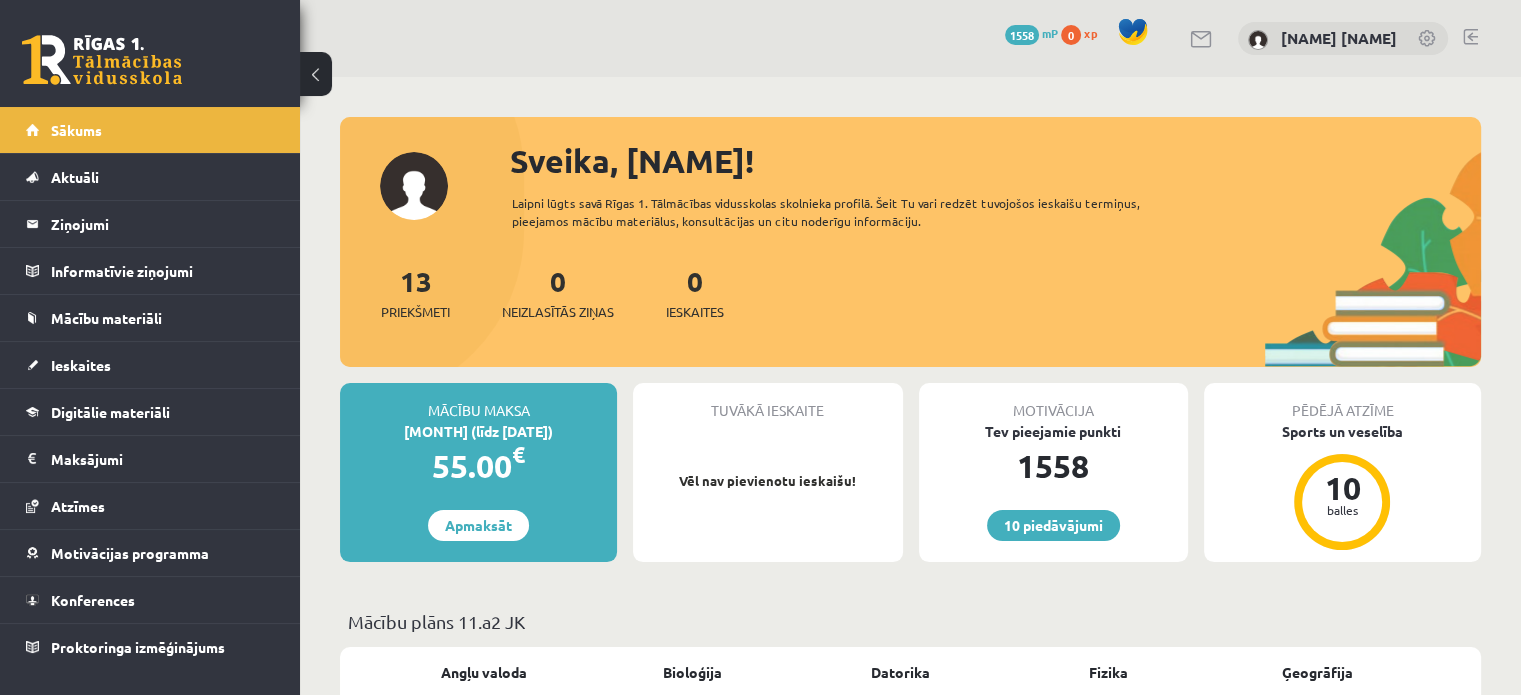 click on "1558" at bounding box center [1022, 35] 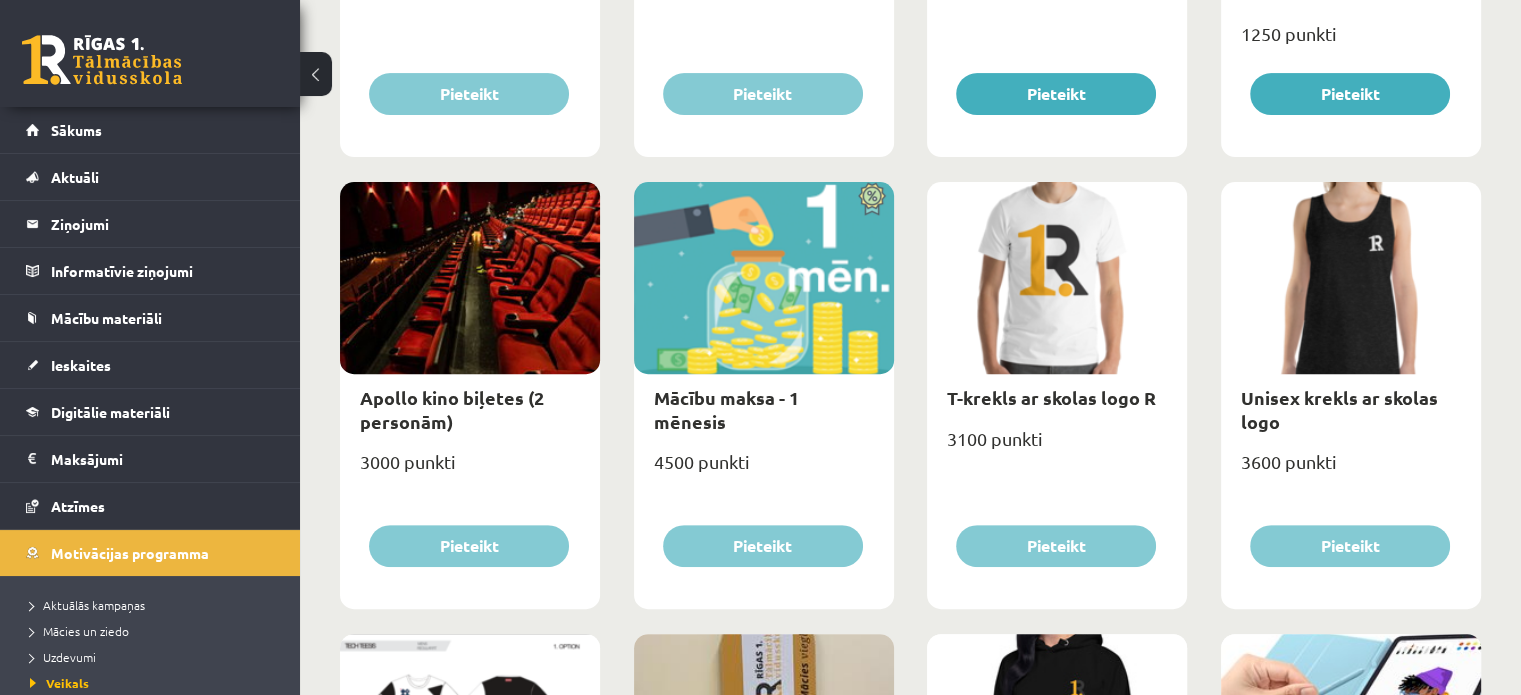 scroll, scrollTop: 0, scrollLeft: 0, axis: both 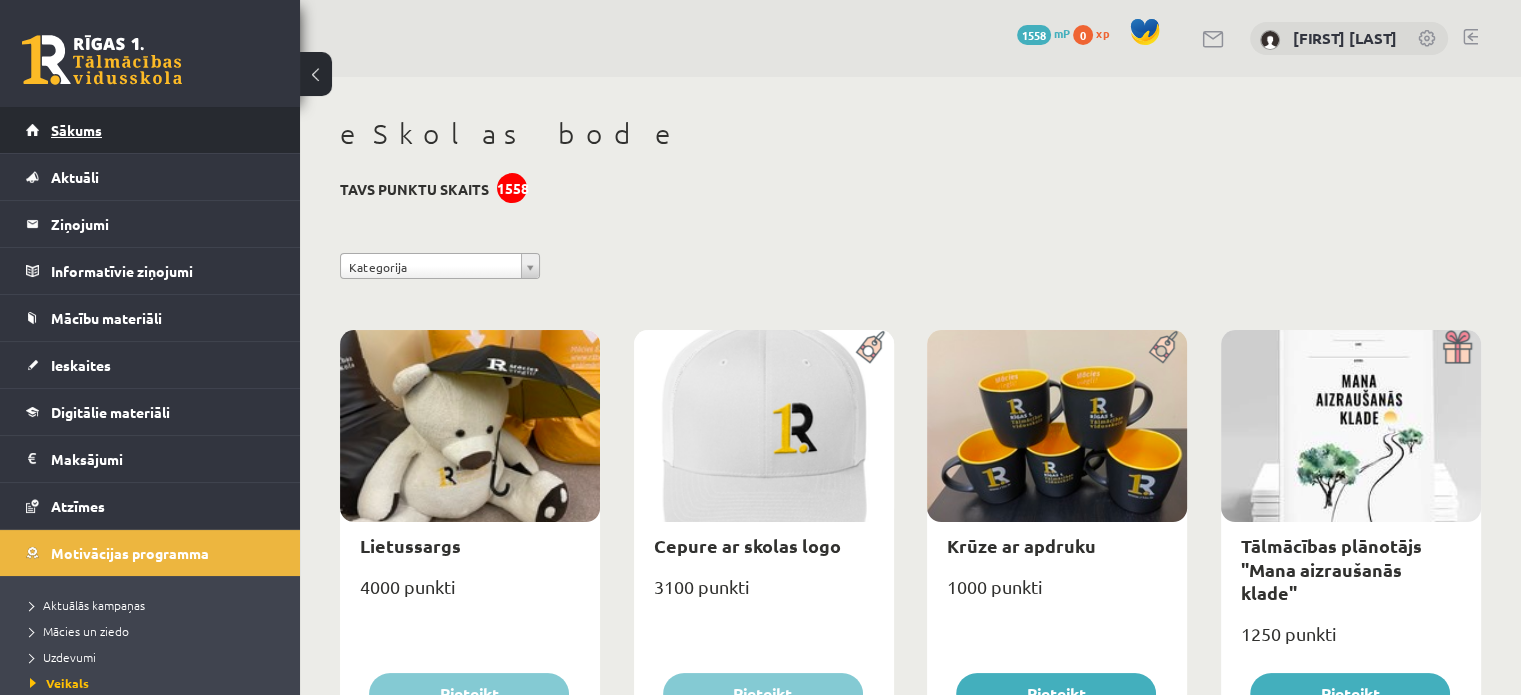 click on "Sākums" at bounding box center (150, 130) 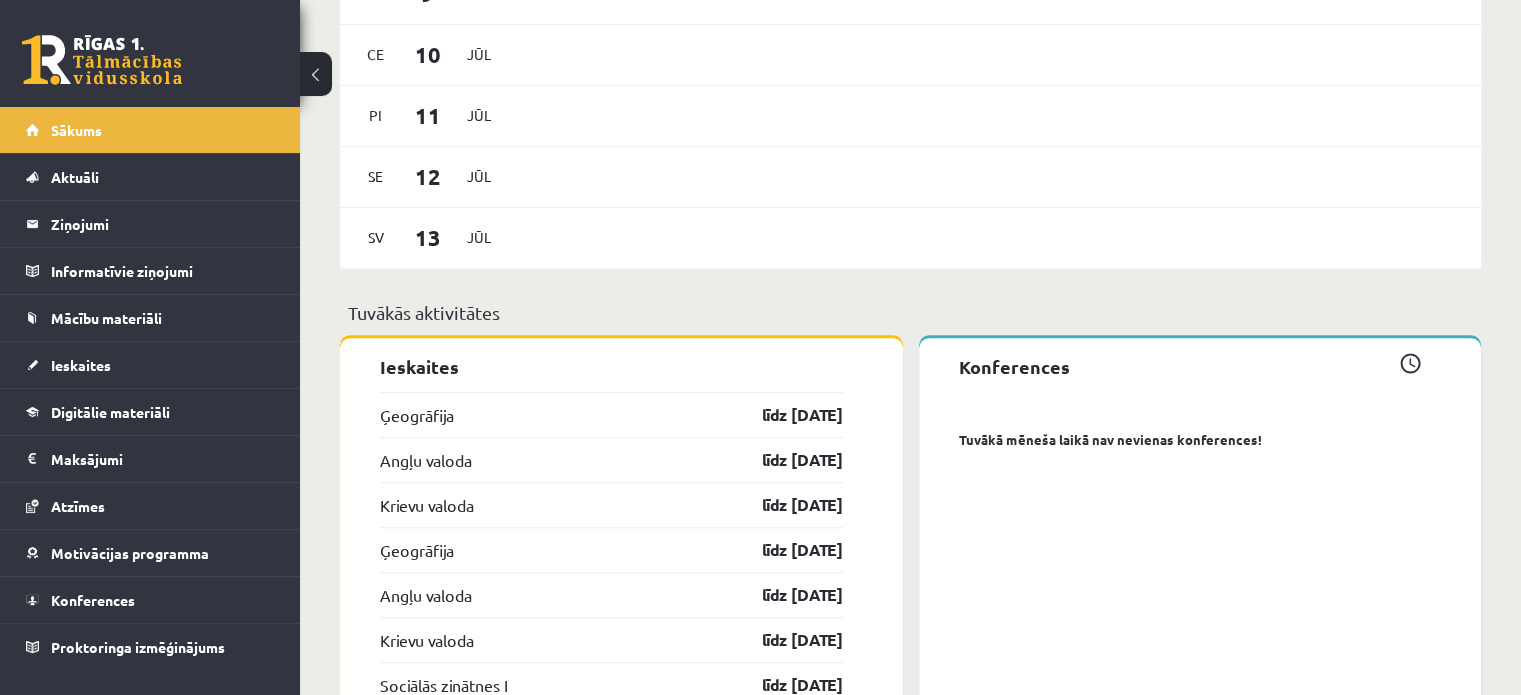 scroll, scrollTop: 1570, scrollLeft: 0, axis: vertical 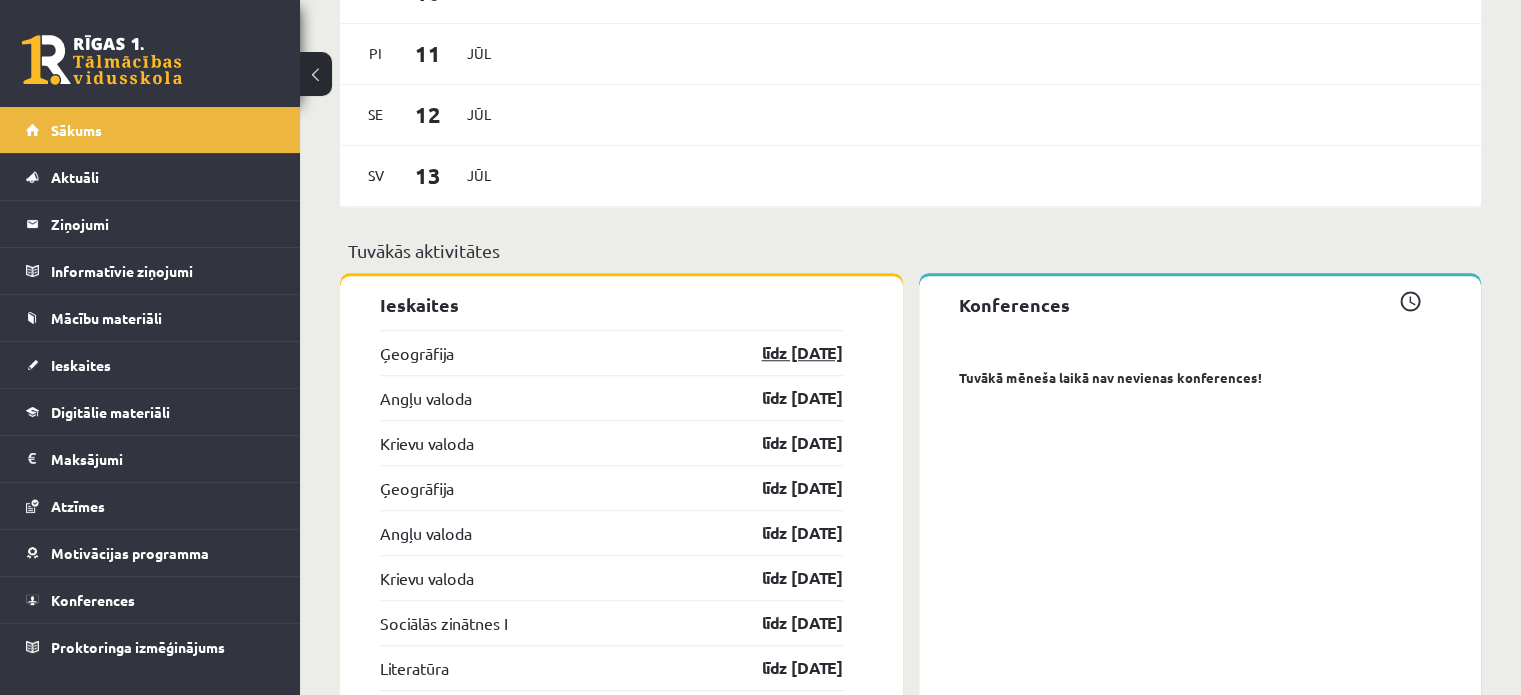 click on "līdz
[DATE]" at bounding box center (785, 353) 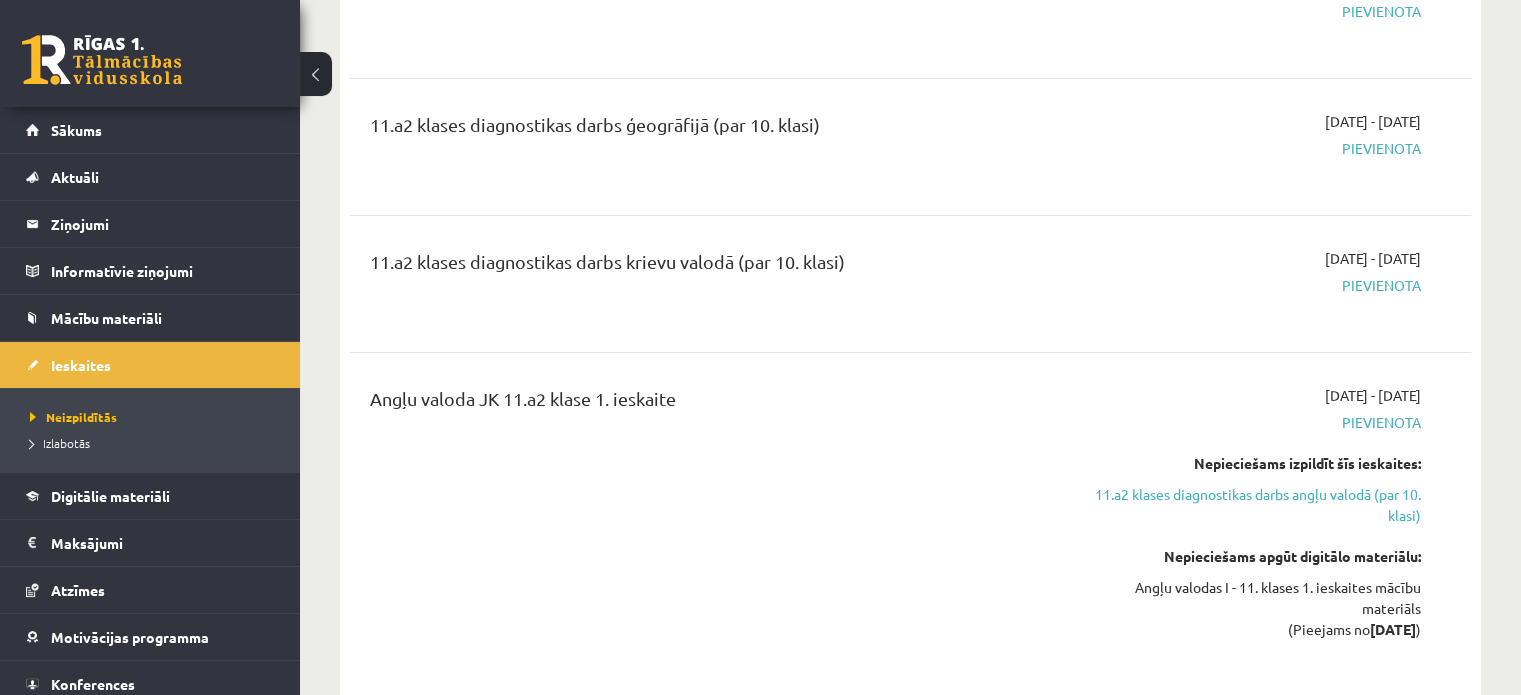 scroll, scrollTop: 356, scrollLeft: 0, axis: vertical 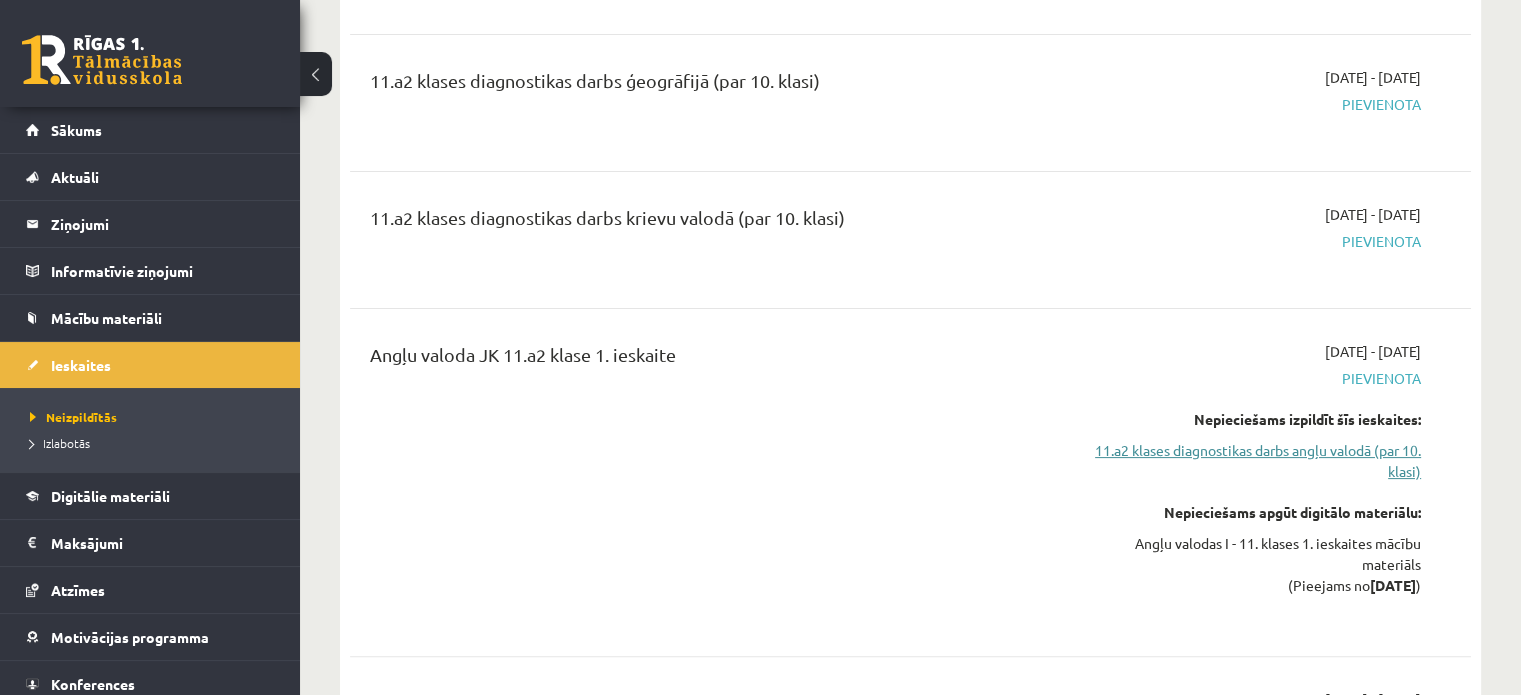 click on "11.a2 klases diagnostikas darbs angļu valodā (par 10. klasi)" at bounding box center (1256, 461) 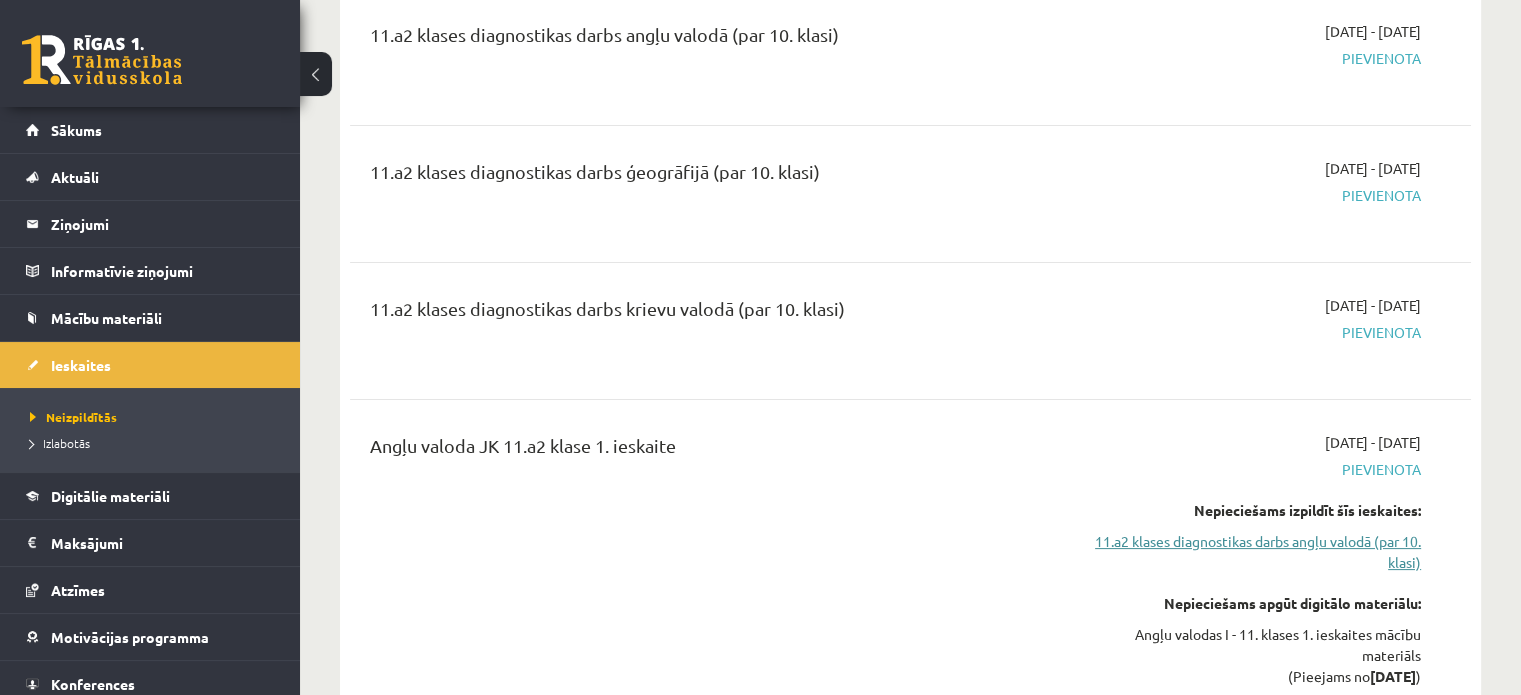 click on "11.a2 klases diagnostikas darbs angļu valodā (par 10. klasi)" at bounding box center [1256, 552] 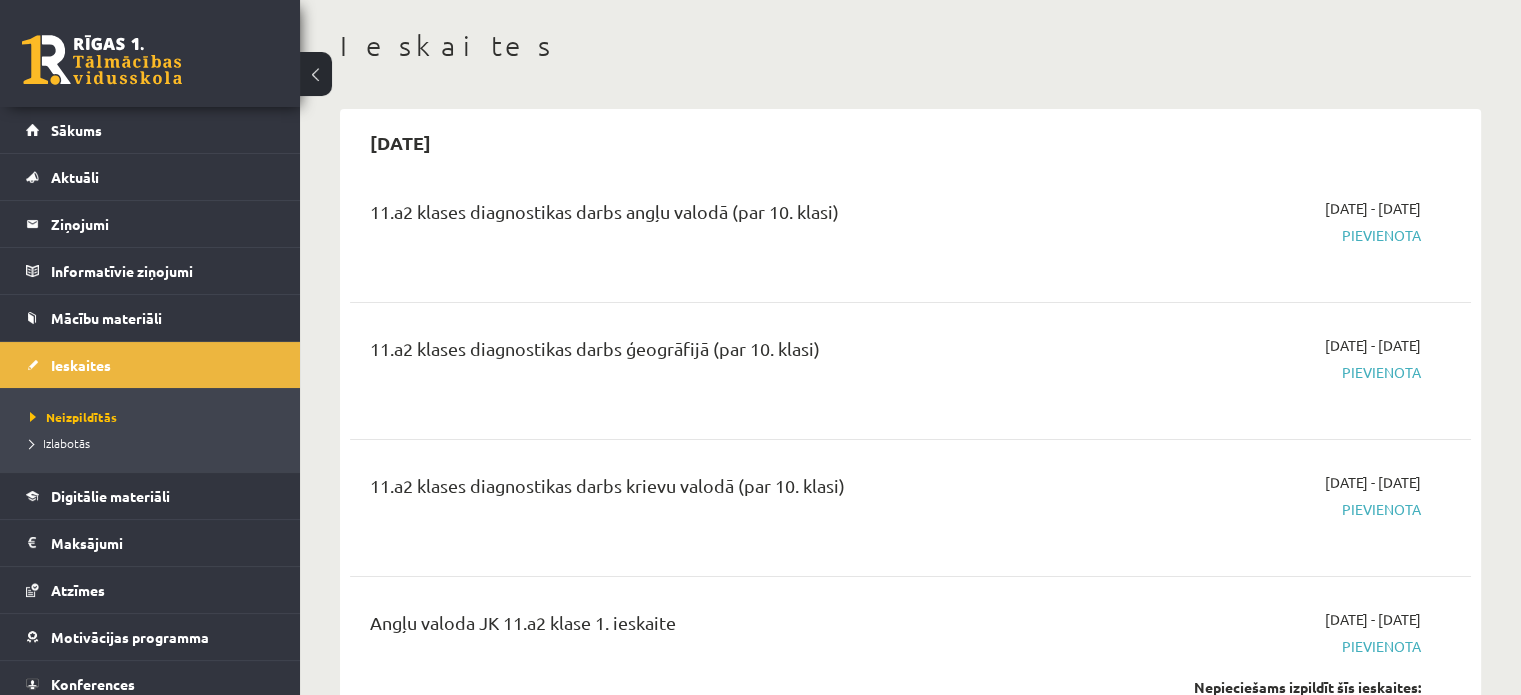 scroll, scrollTop: 51, scrollLeft: 0, axis: vertical 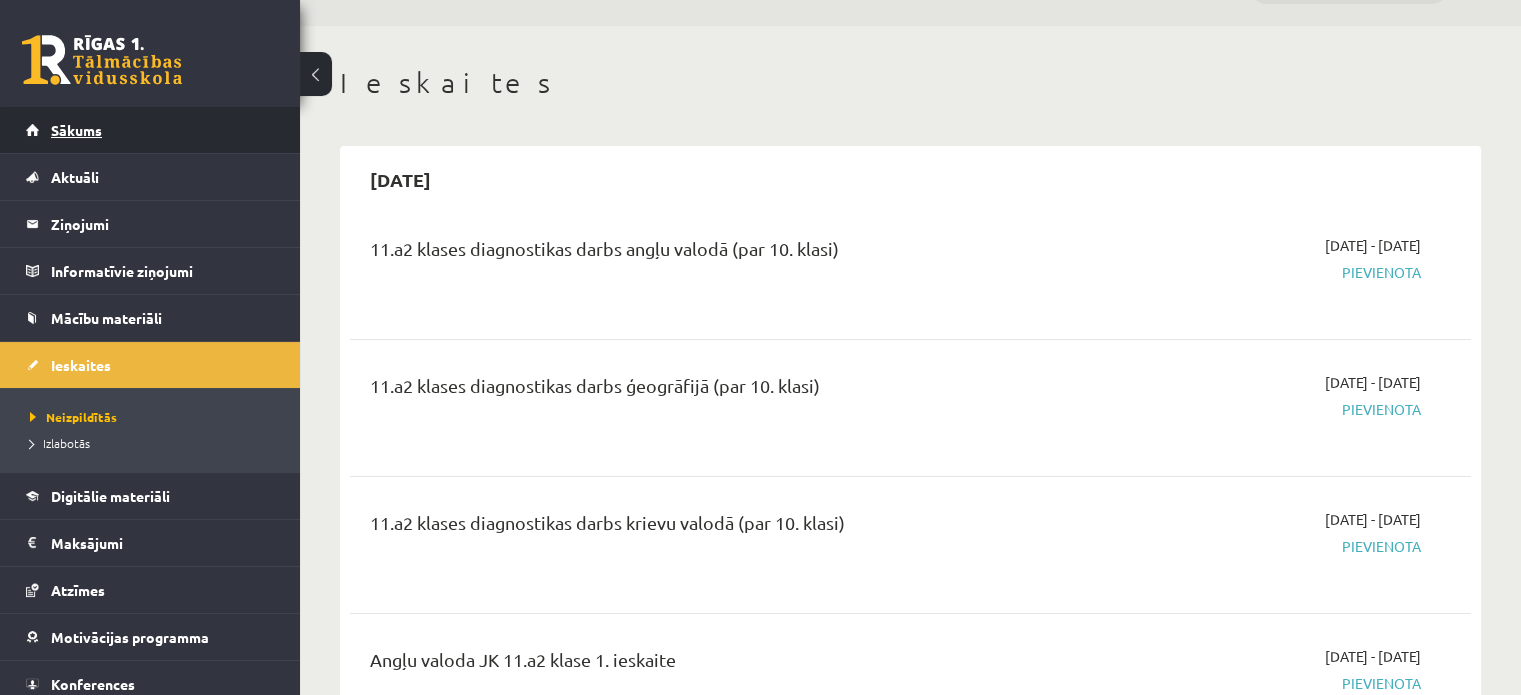 click on "Sākums" at bounding box center (150, 130) 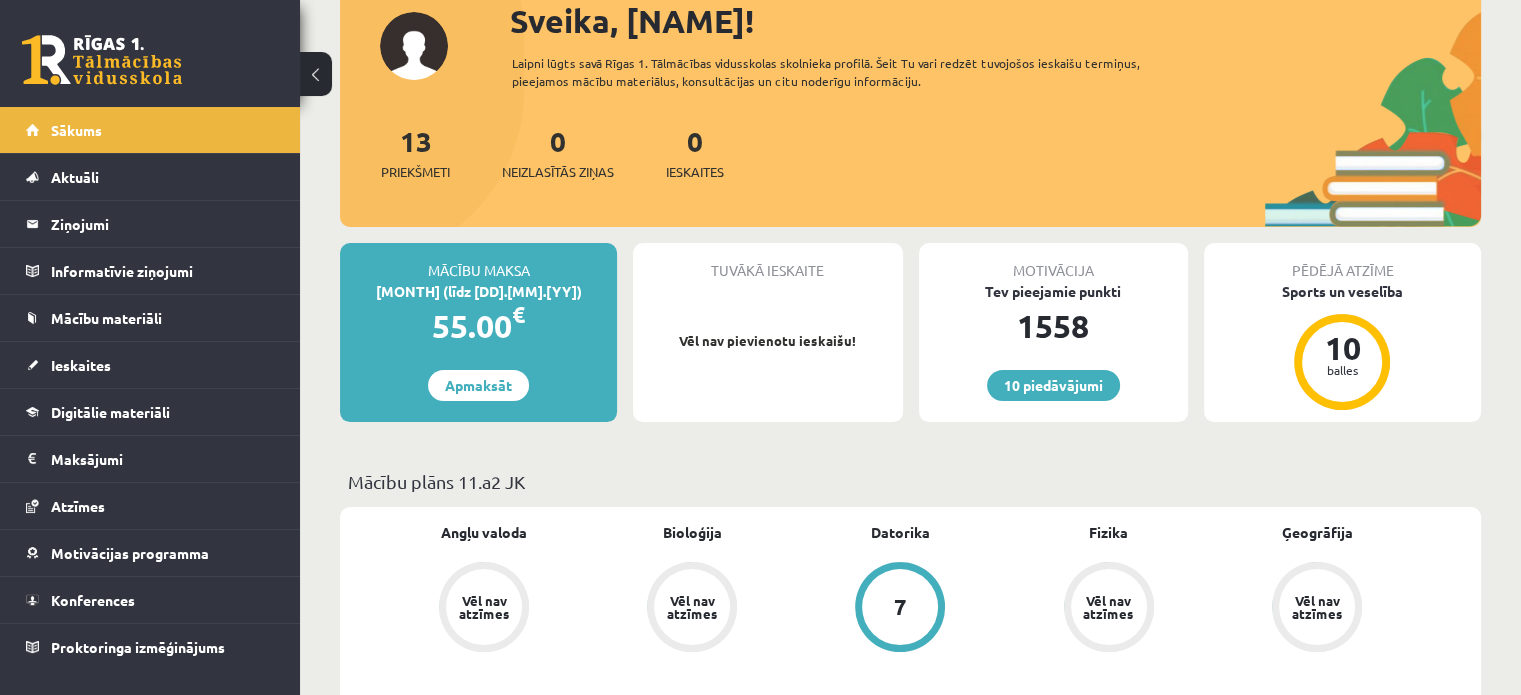 scroll, scrollTop: 140, scrollLeft: 0, axis: vertical 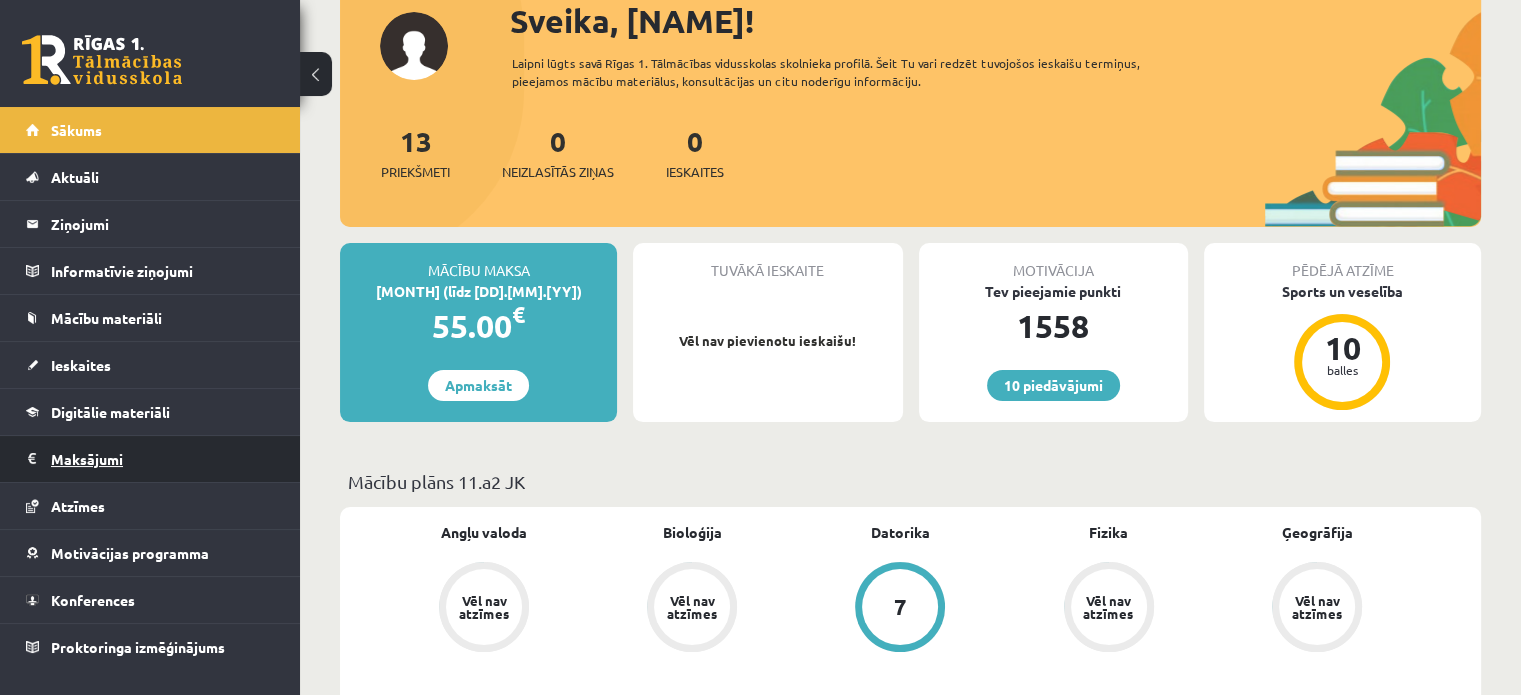 click on "Maksājumi
0" at bounding box center (163, 459) 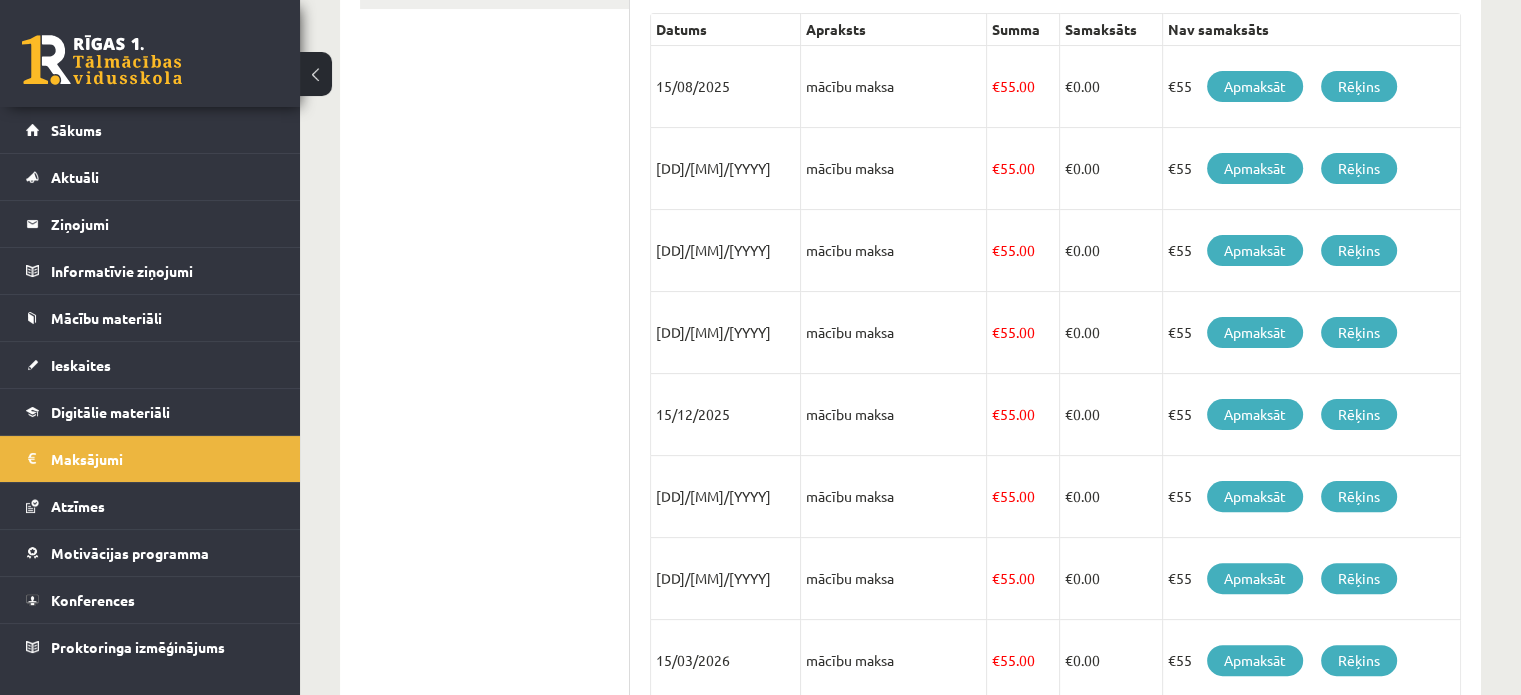 scroll, scrollTop: 0, scrollLeft: 0, axis: both 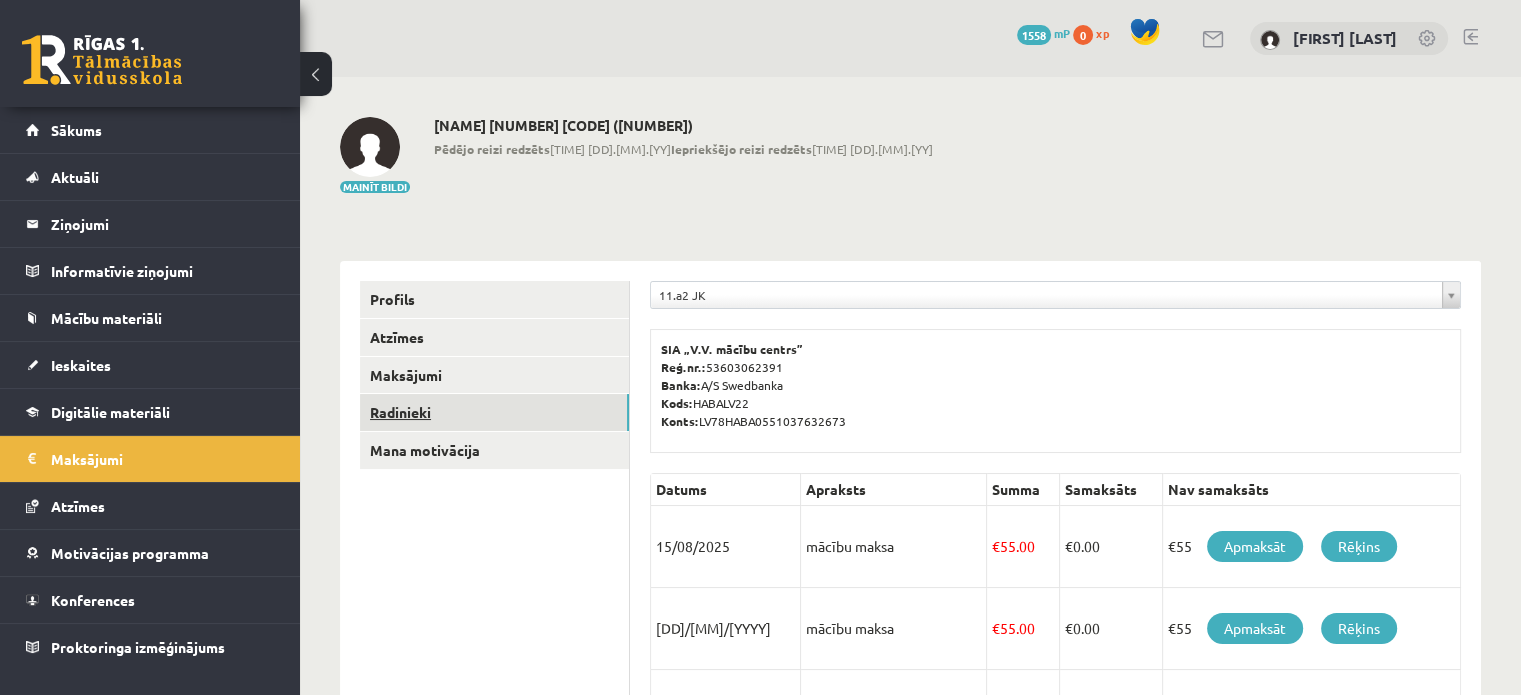 click on "Radinieki" at bounding box center [494, 412] 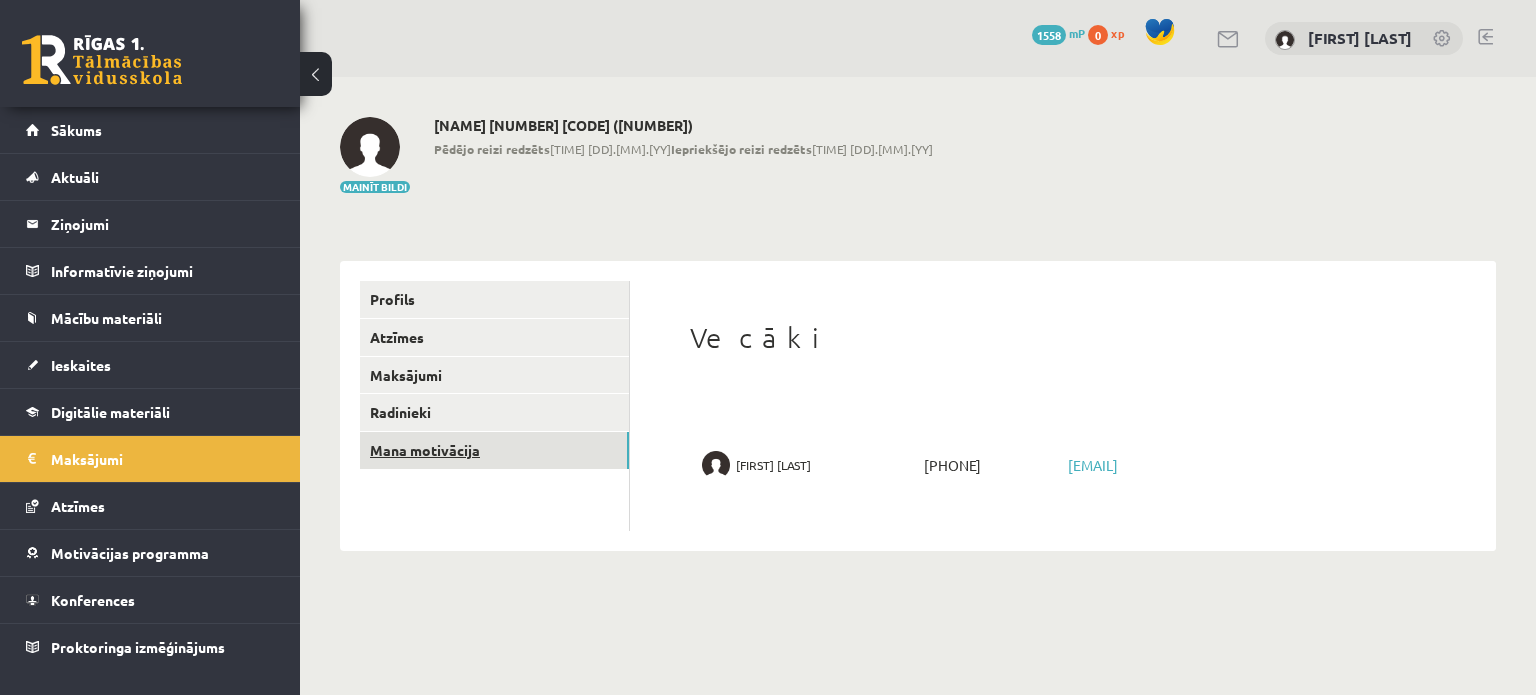 click on "Mana motivācija" at bounding box center (494, 450) 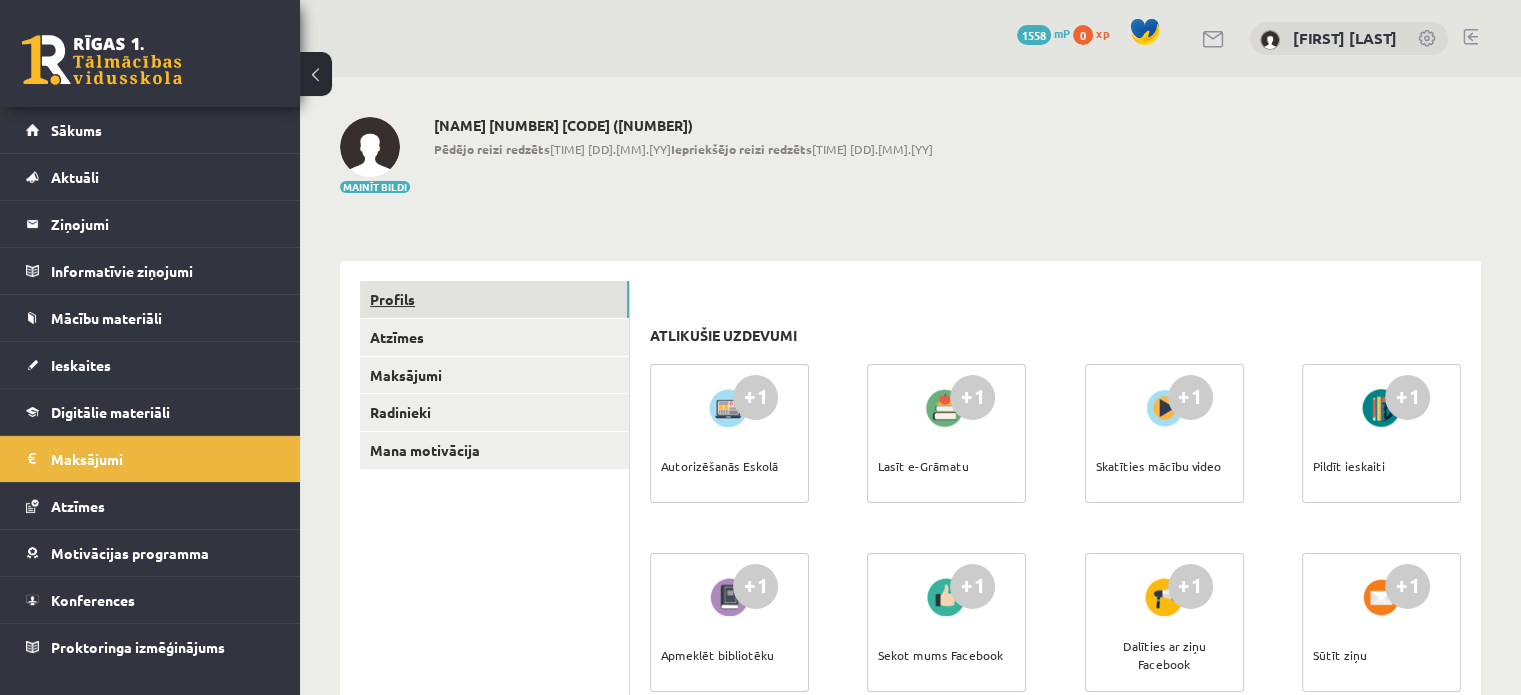 click on "Profils" at bounding box center (494, 299) 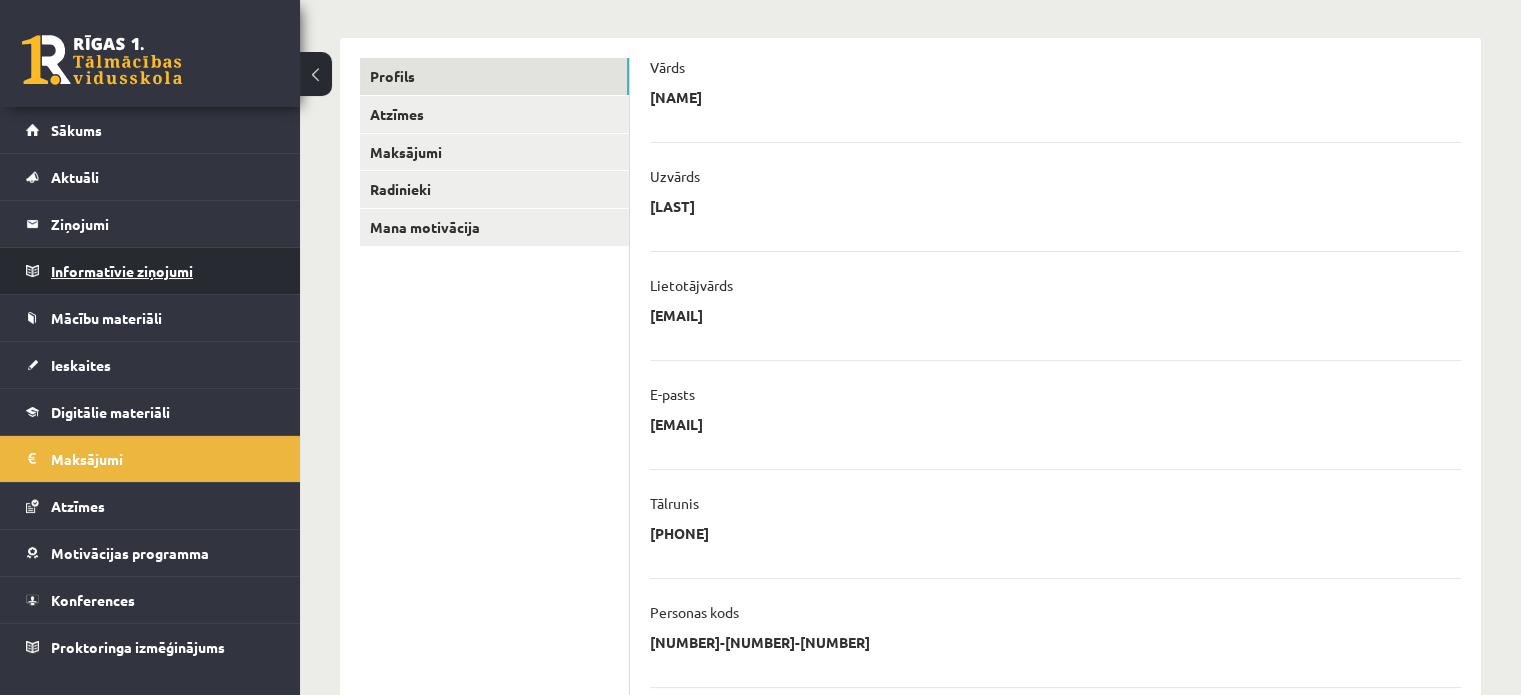 scroll, scrollTop: 224, scrollLeft: 0, axis: vertical 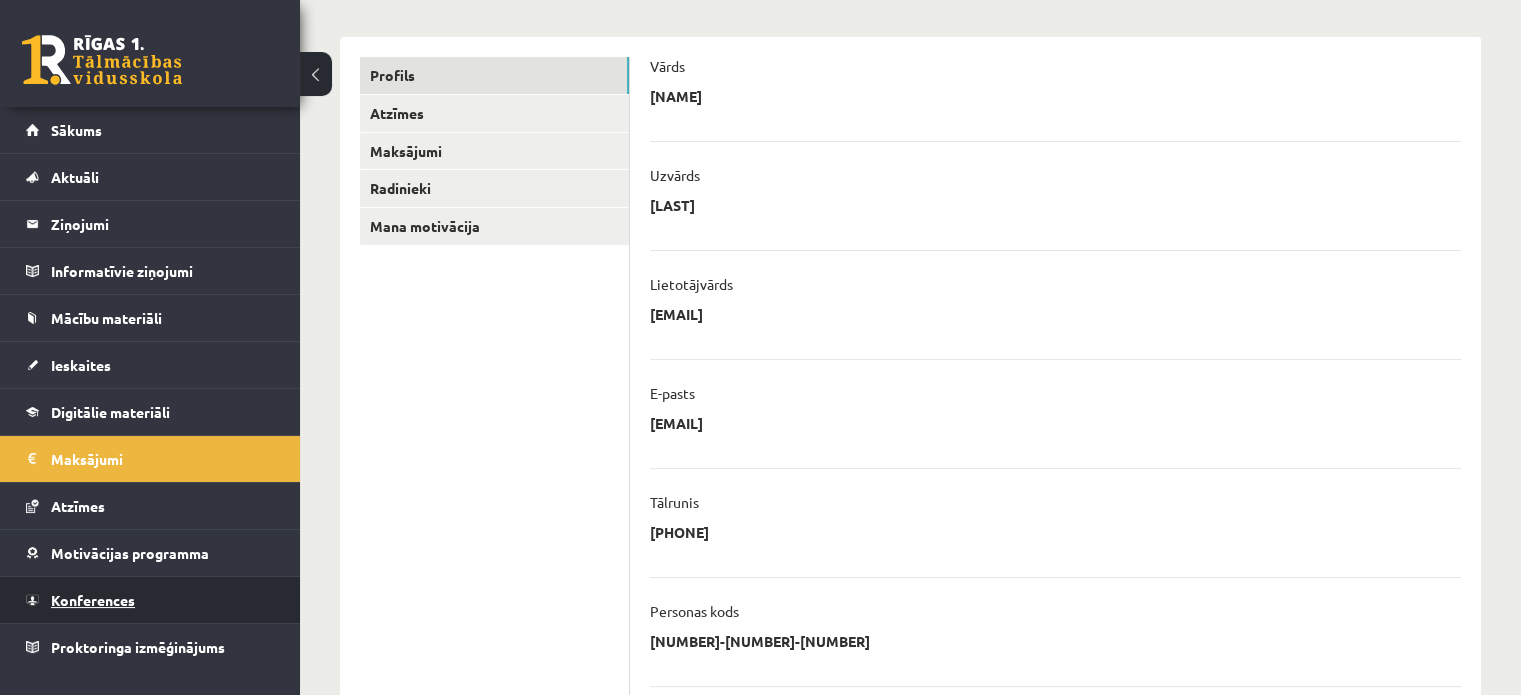 click on "Konferences" at bounding box center [150, 600] 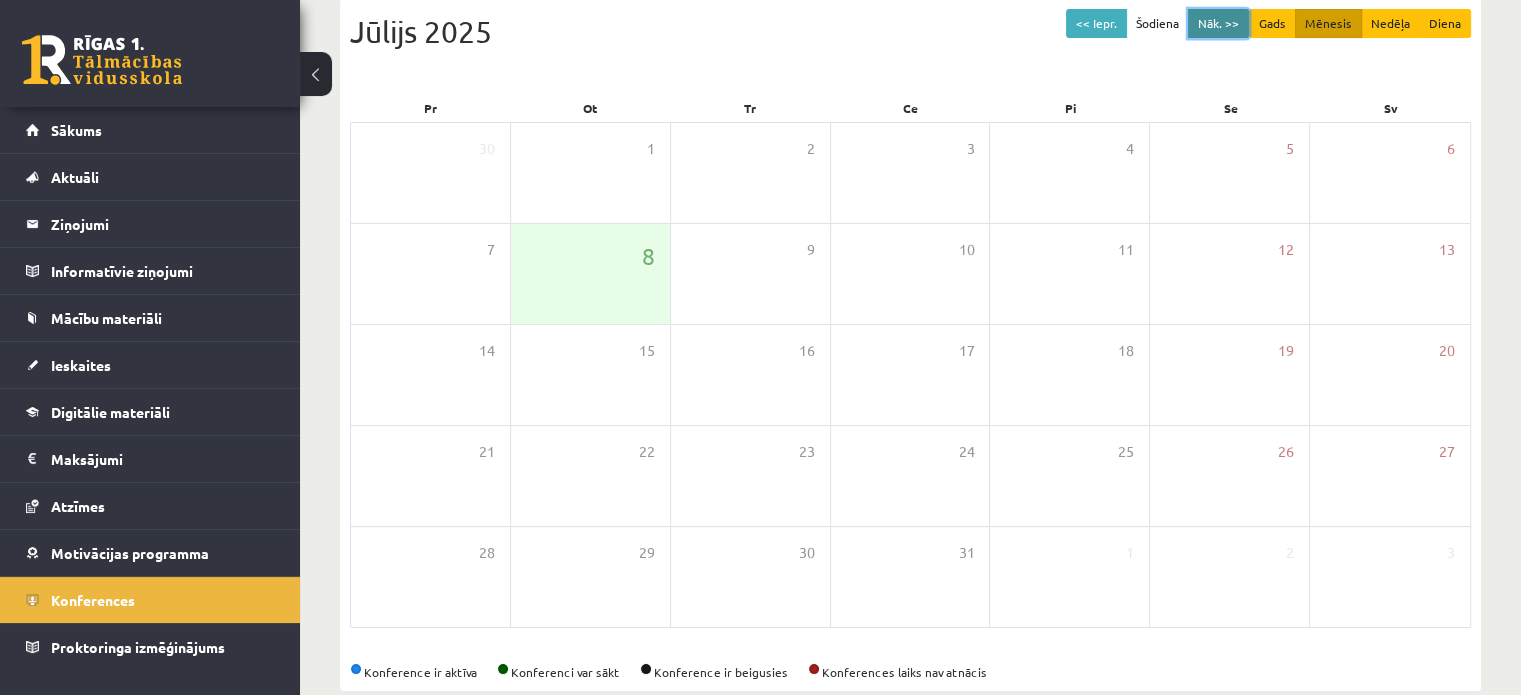 click on "Nāk. >>" at bounding box center [1218, 23] 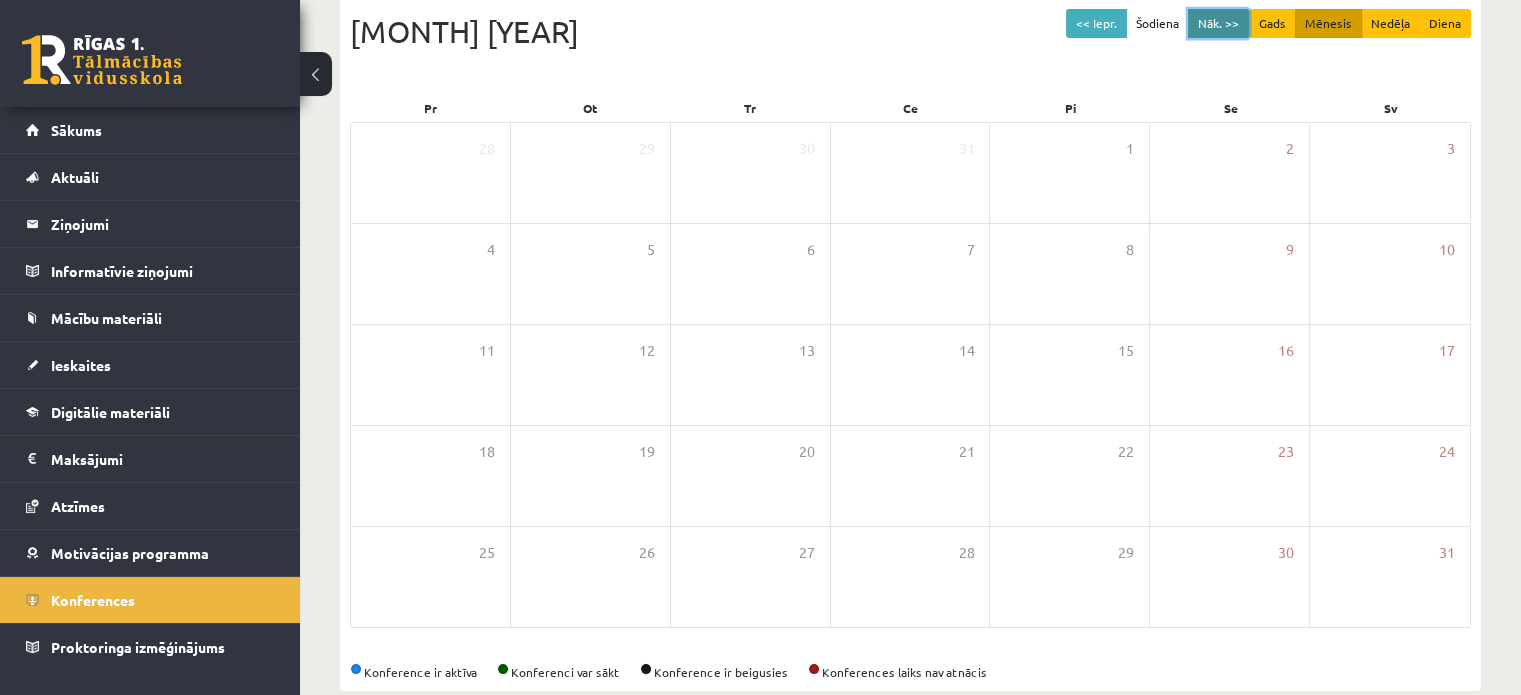 click on "Nāk. >>" at bounding box center (1218, 23) 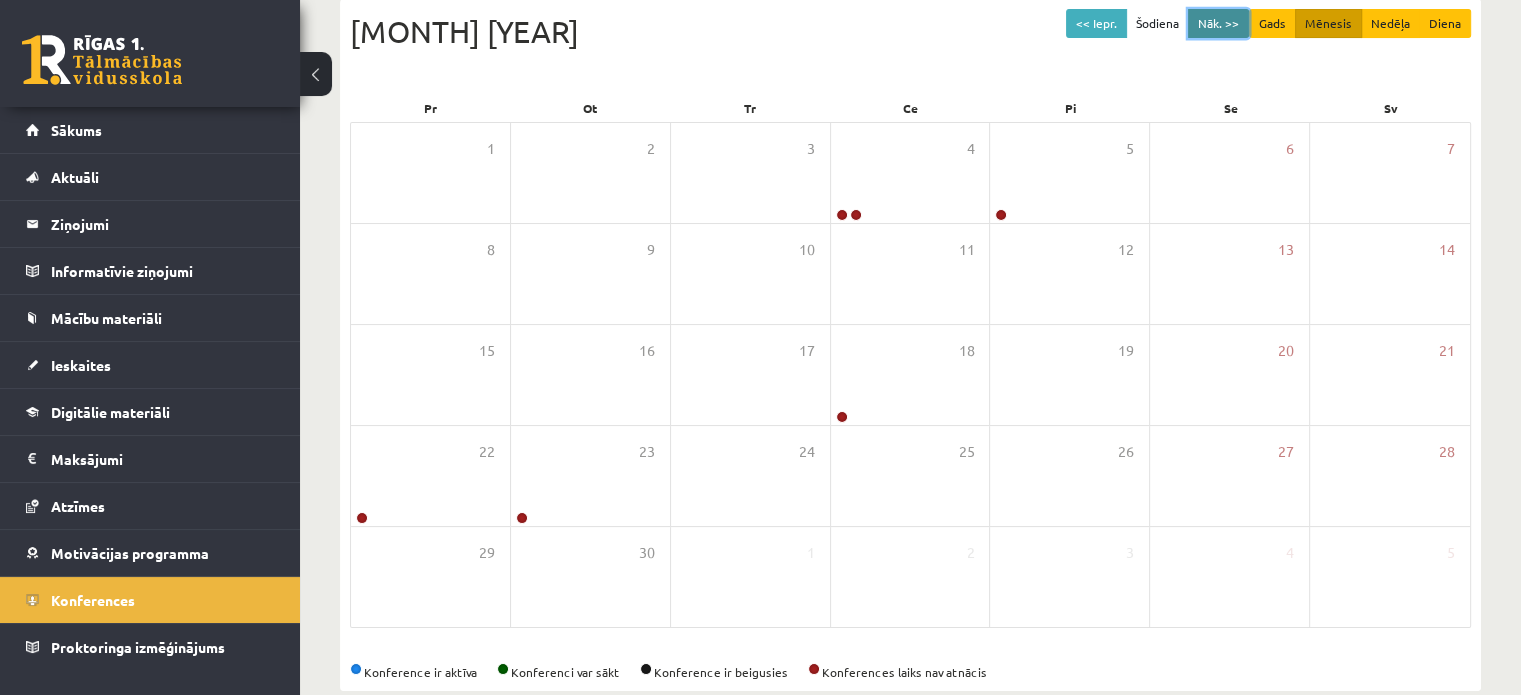 click on "Nāk. >>" at bounding box center [1218, 23] 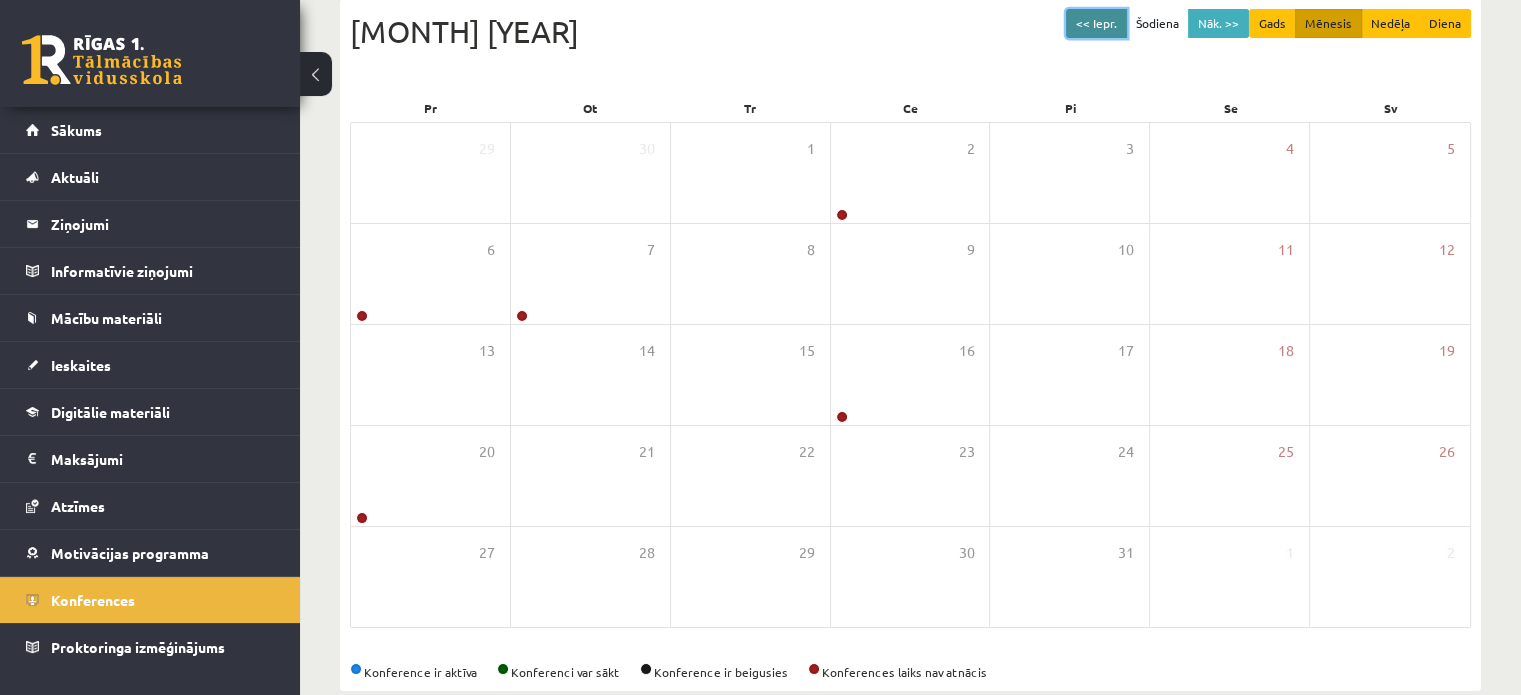 click on "<< Iepr." at bounding box center (1096, 23) 